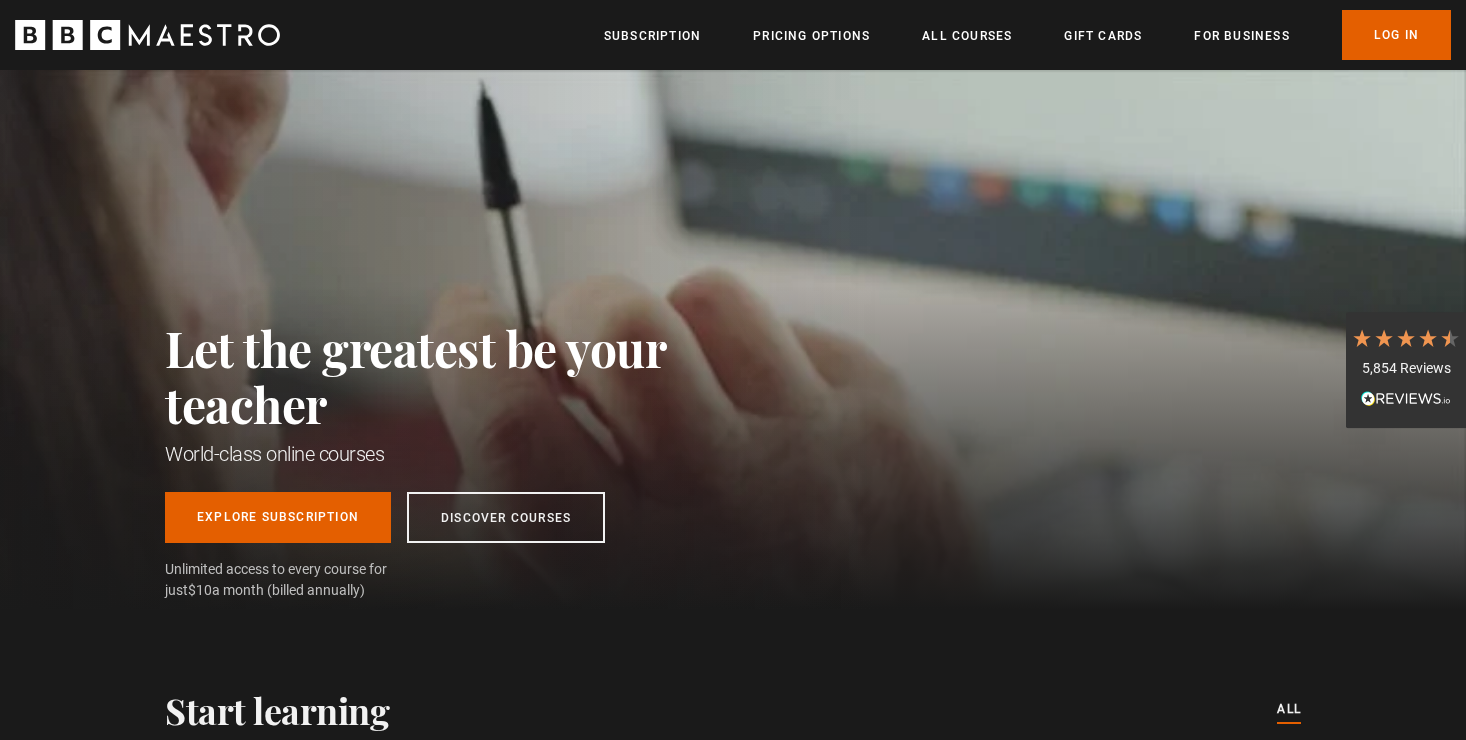 scroll, scrollTop: 0, scrollLeft: 0, axis: both 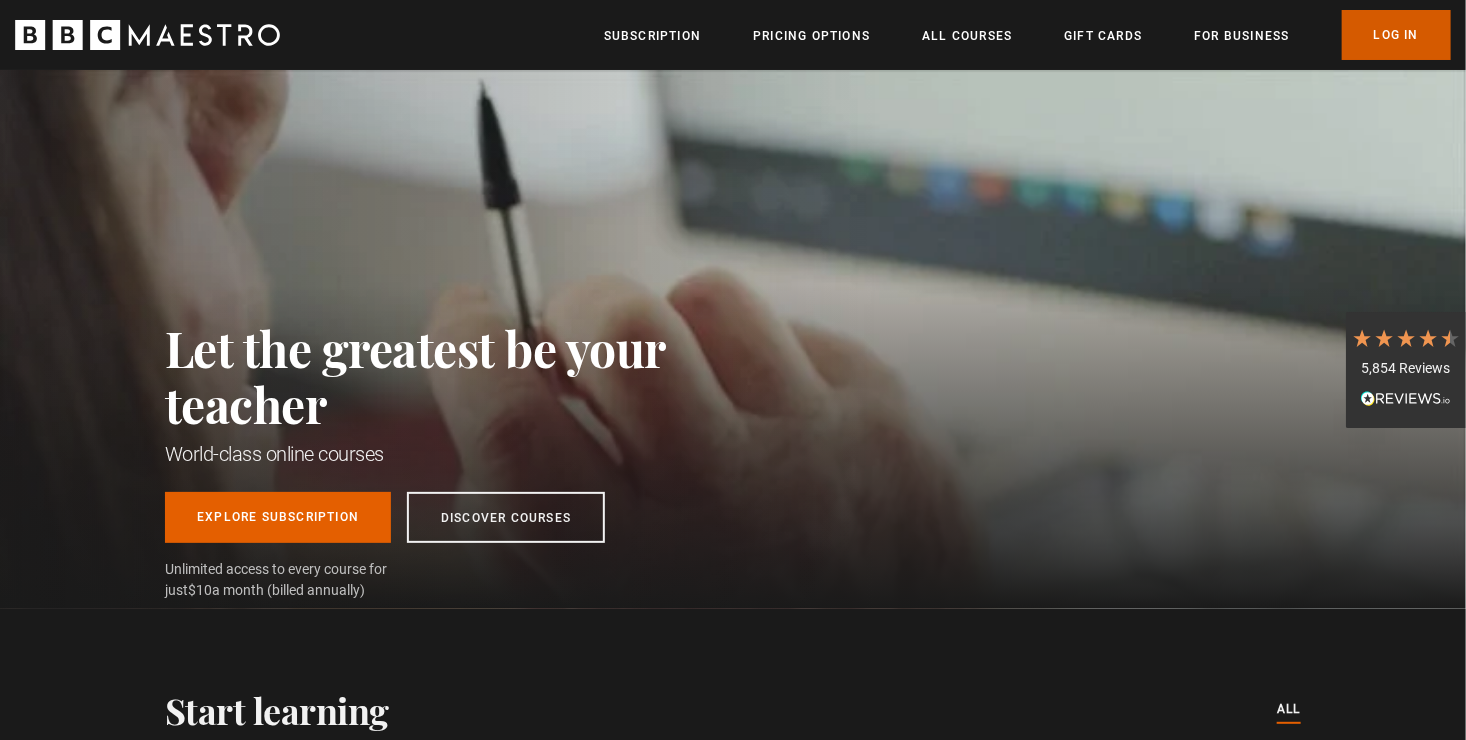 click on "Log In" at bounding box center [1396, 35] 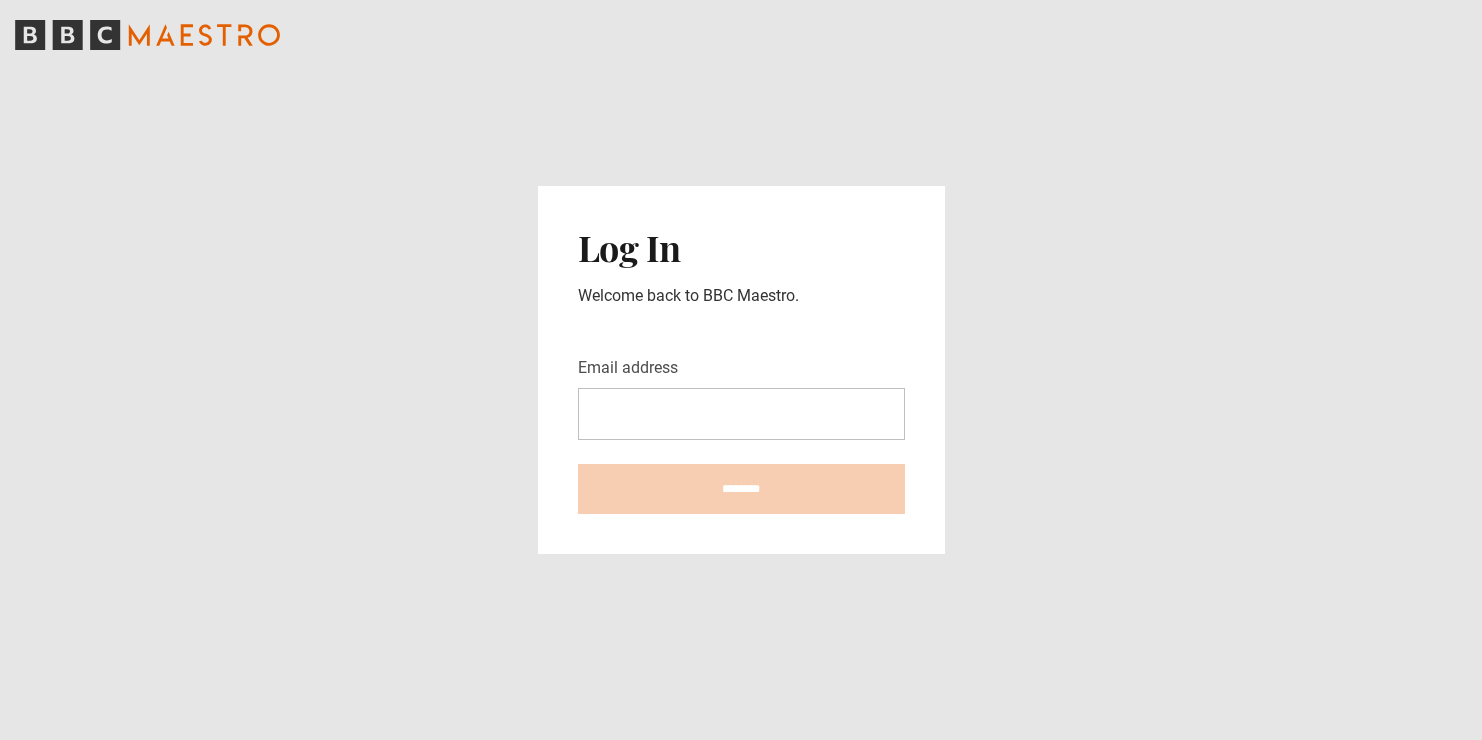 scroll, scrollTop: 0, scrollLeft: 0, axis: both 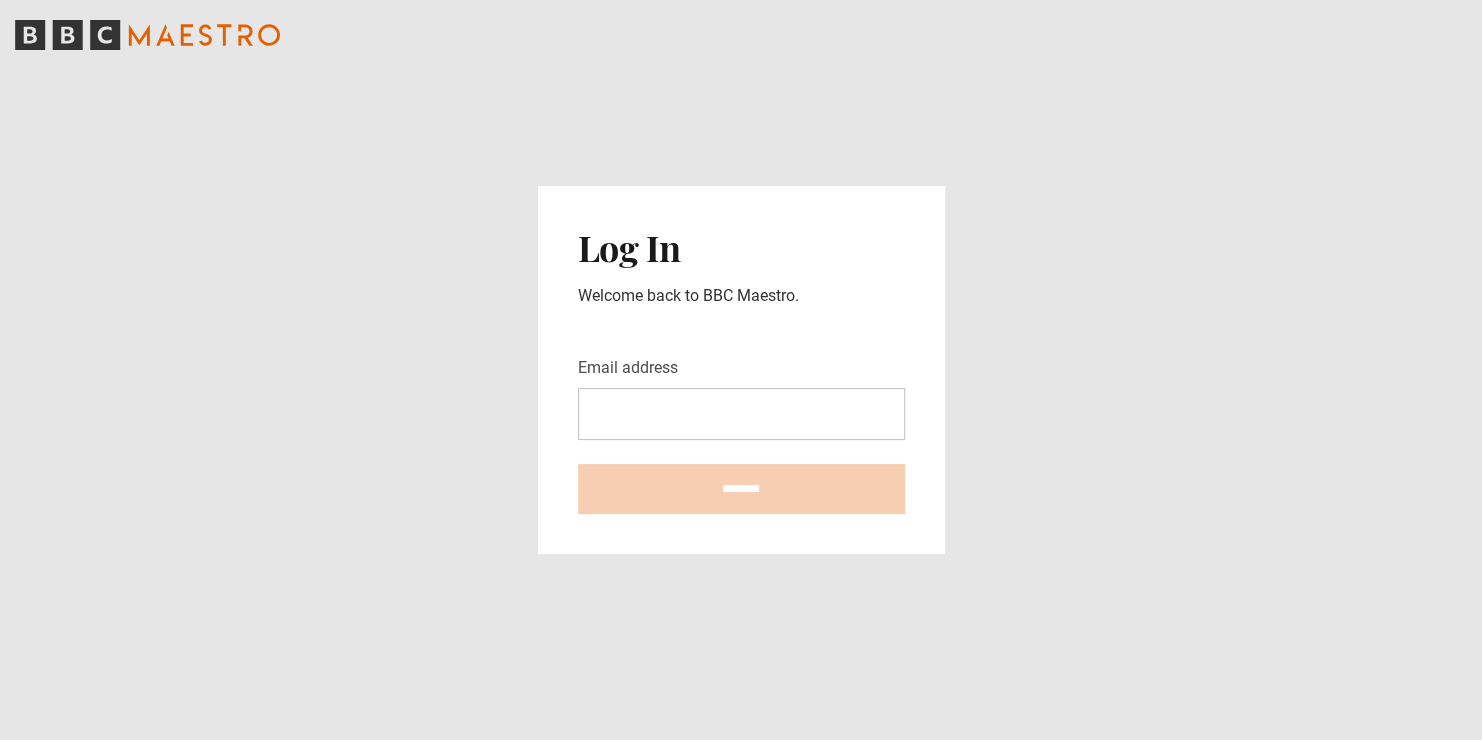 click on "Email address" at bounding box center (741, 414) 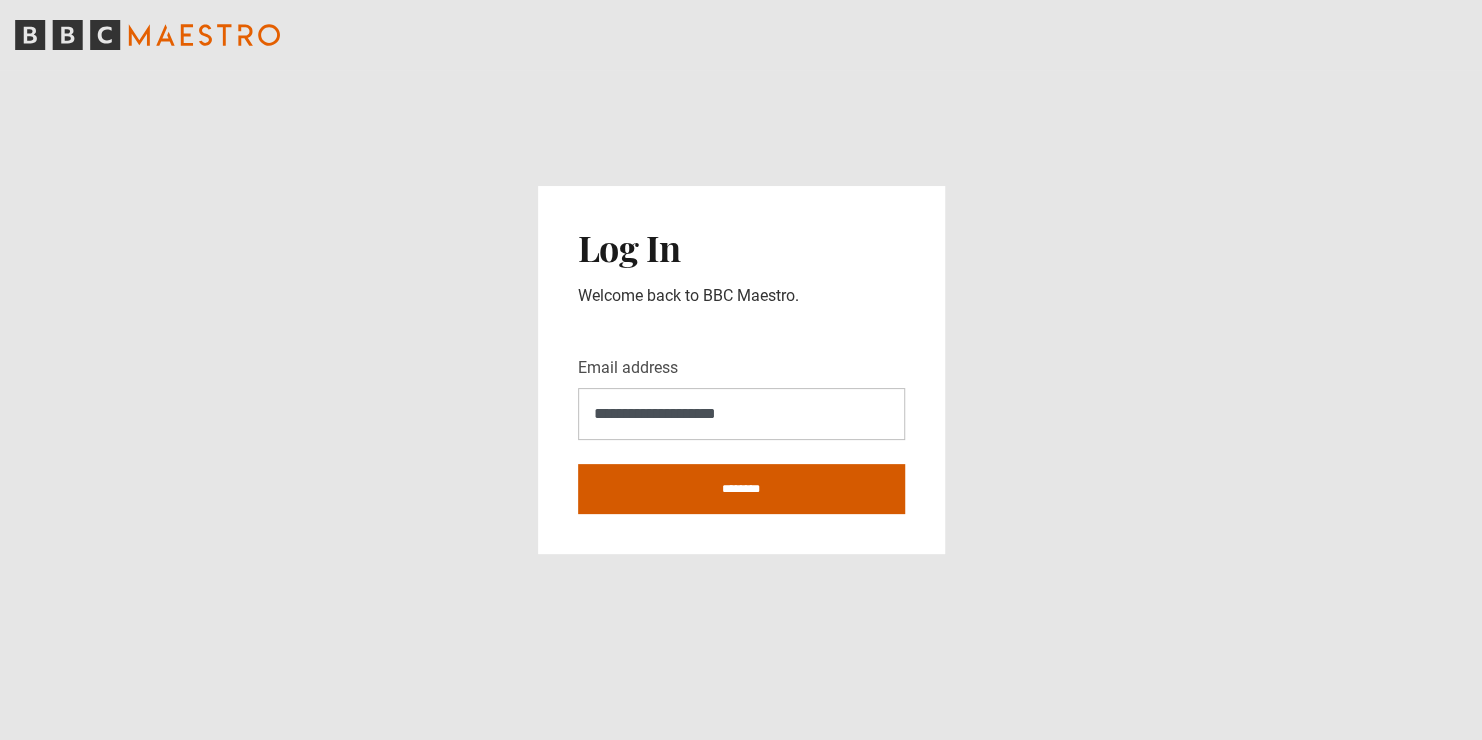 click on "********" at bounding box center (741, 489) 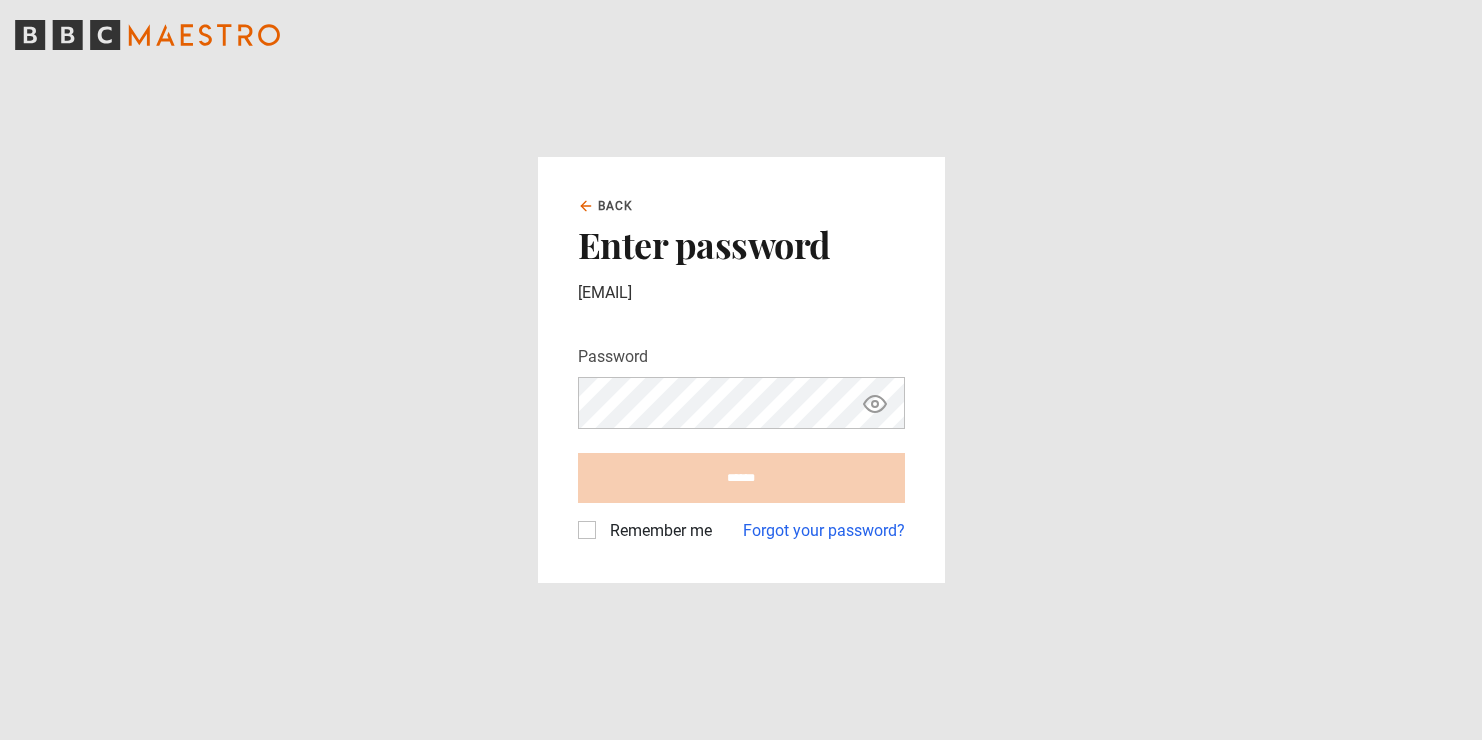 scroll, scrollTop: 0, scrollLeft: 0, axis: both 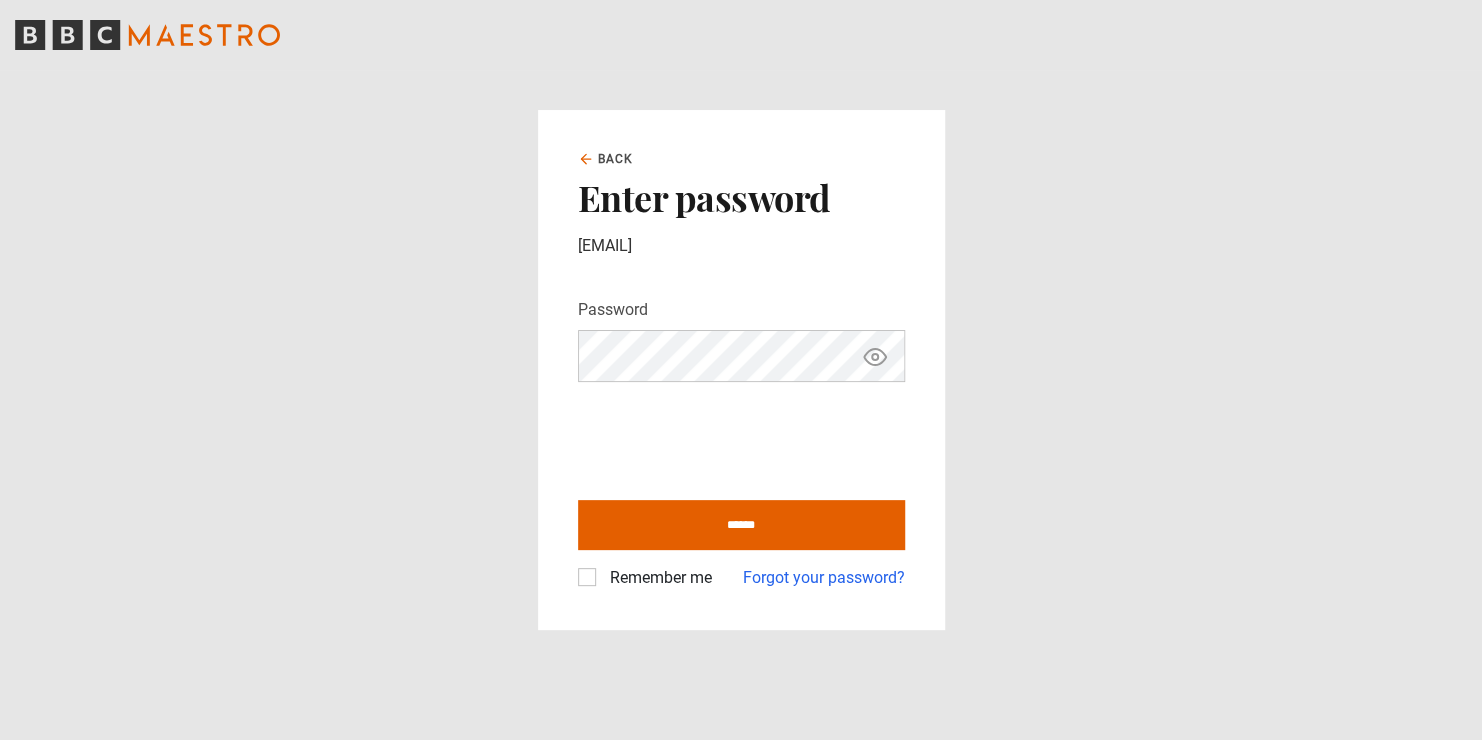 click 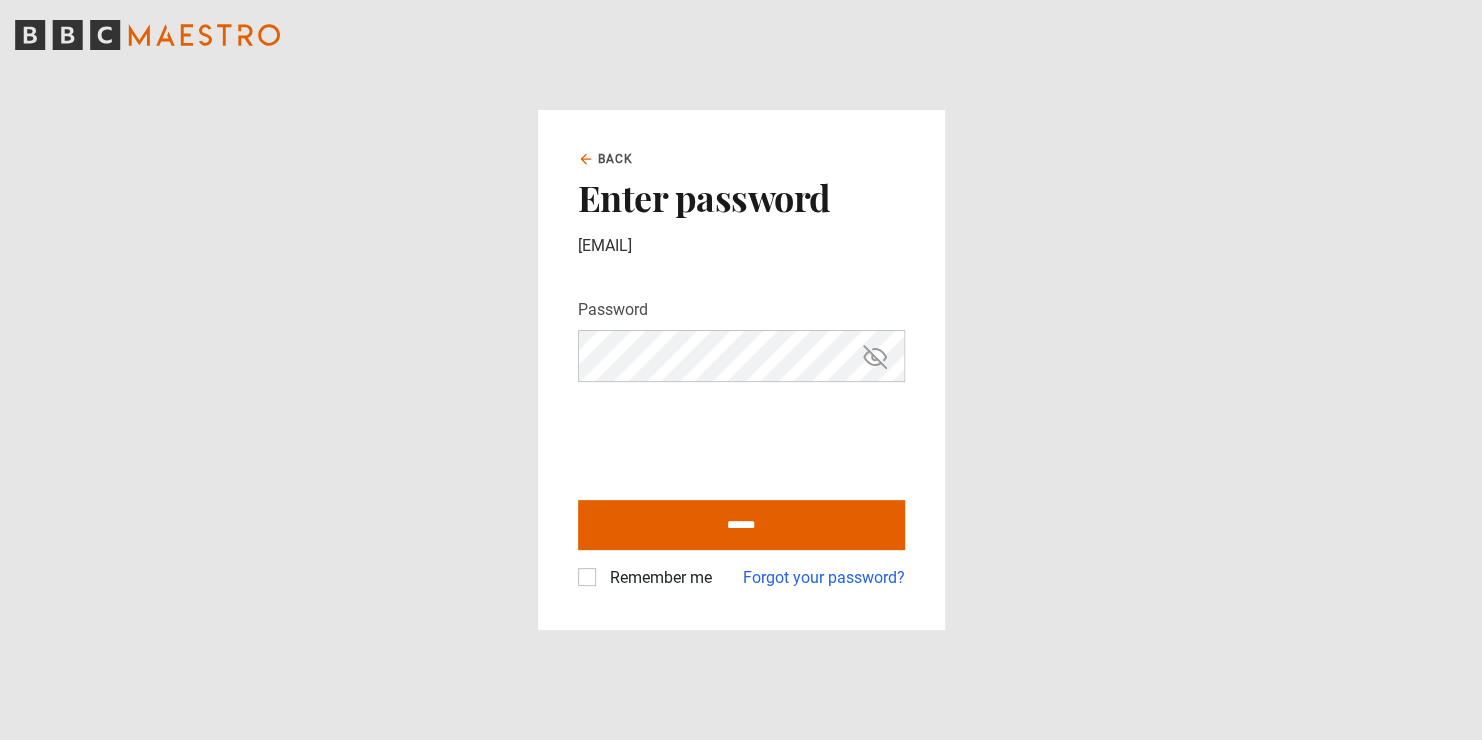 click 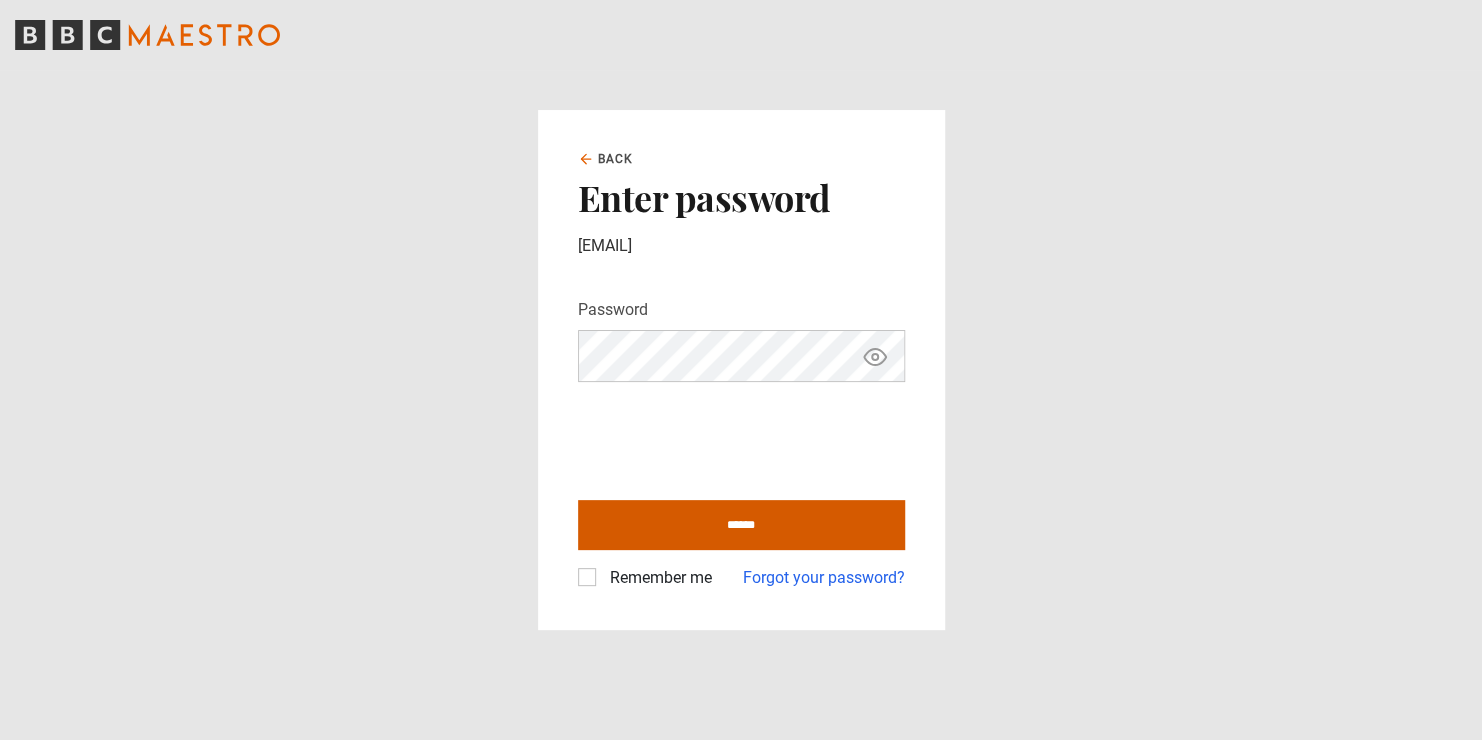 click on "******" at bounding box center (741, 525) 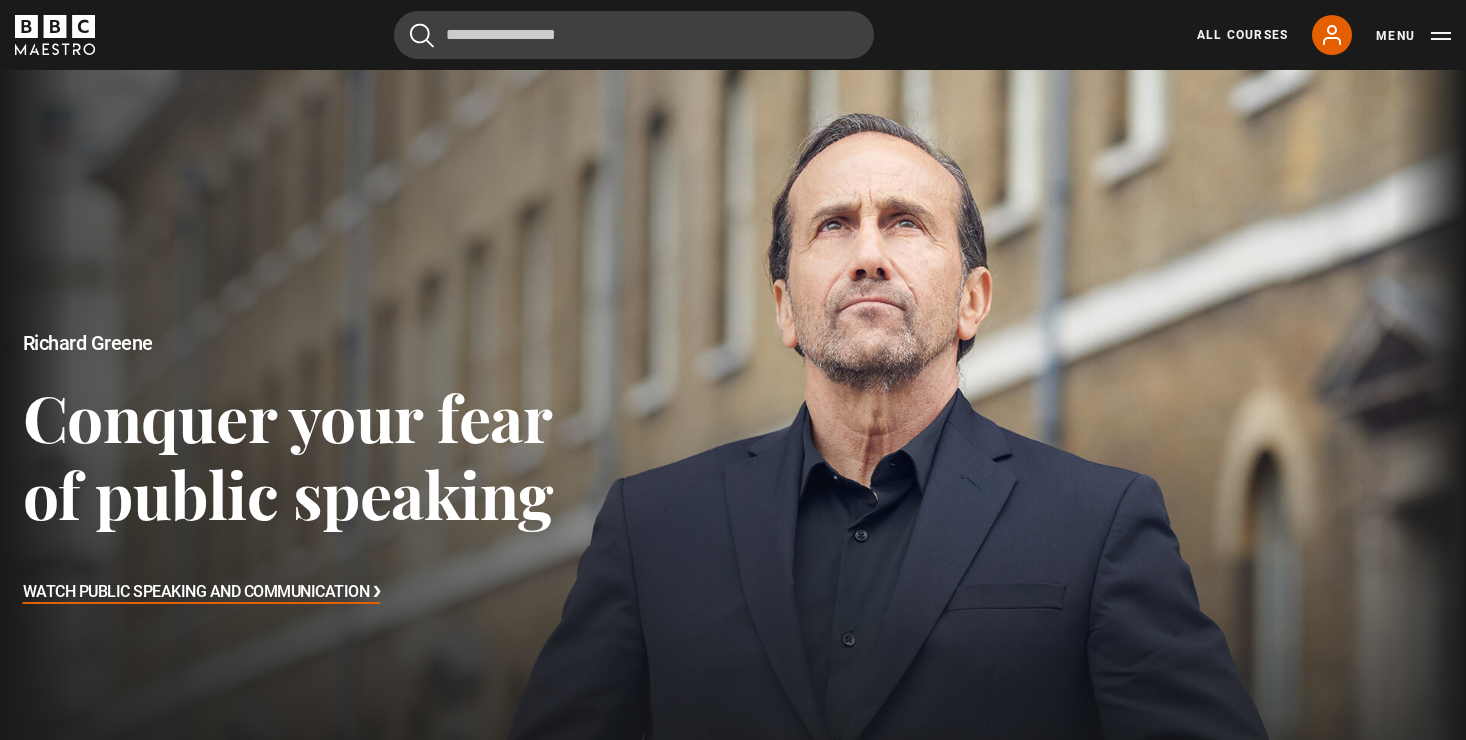 scroll, scrollTop: 694, scrollLeft: 0, axis: vertical 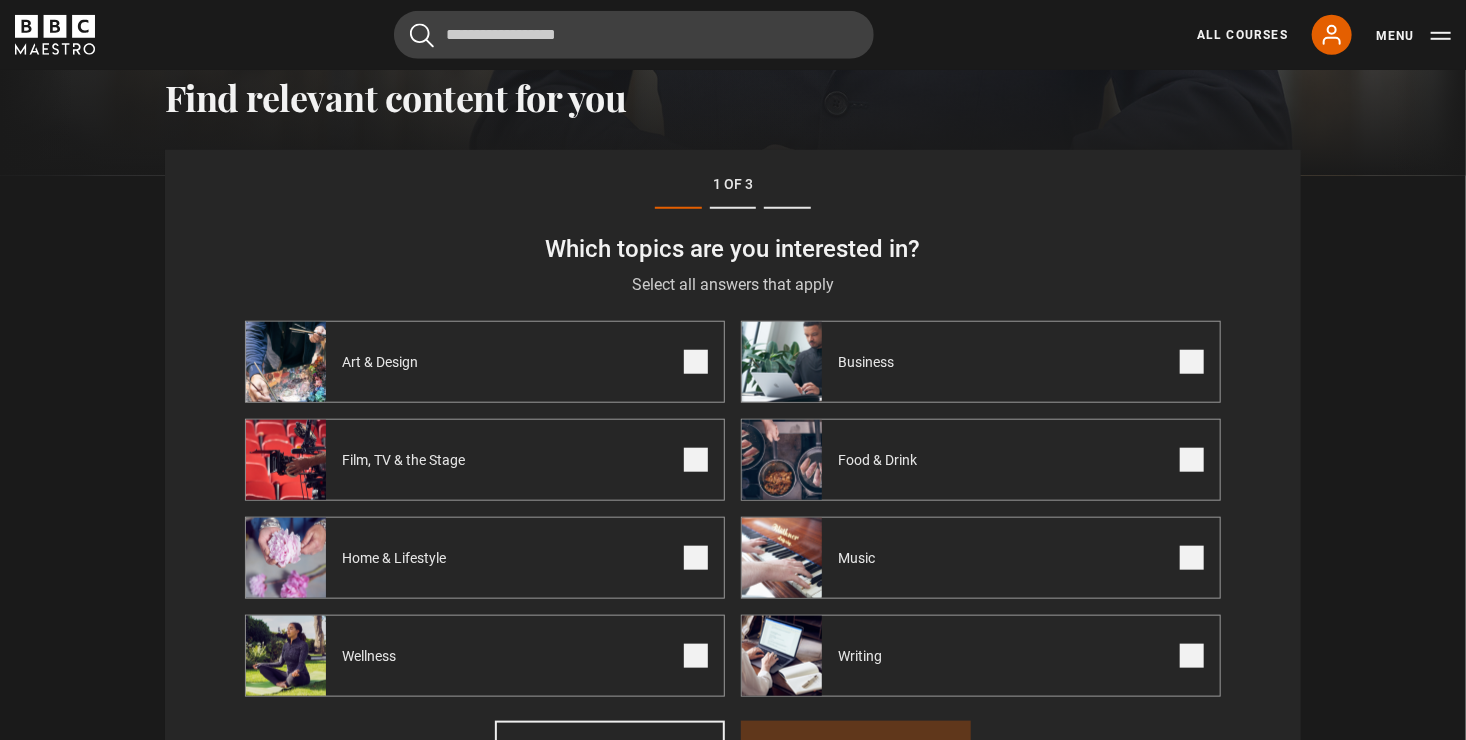 drag, startPoint x: 1465, startPoint y: 138, endPoint x: 1469, endPoint y: 228, distance: 90.088844 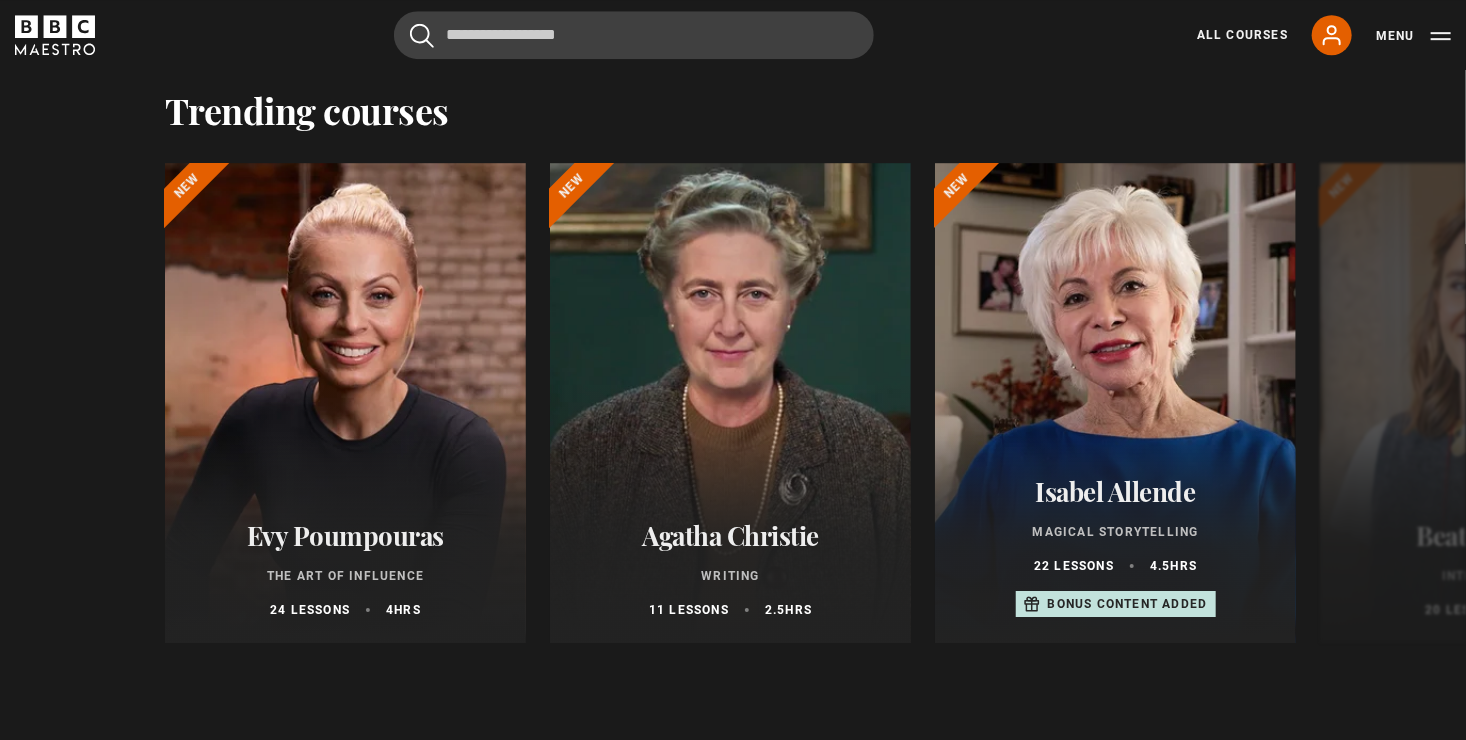 scroll, scrollTop: 3052, scrollLeft: 0, axis: vertical 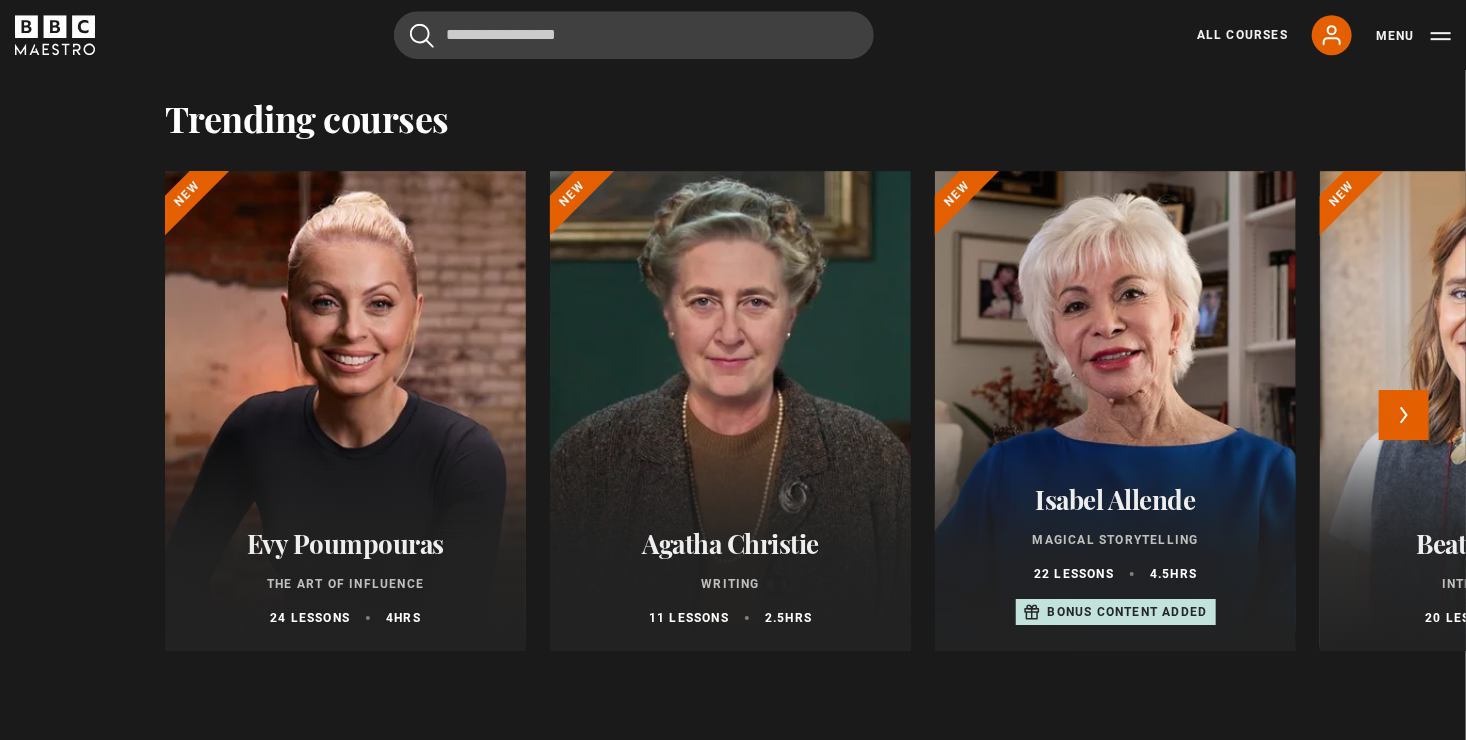 click at bounding box center (1500, 411) 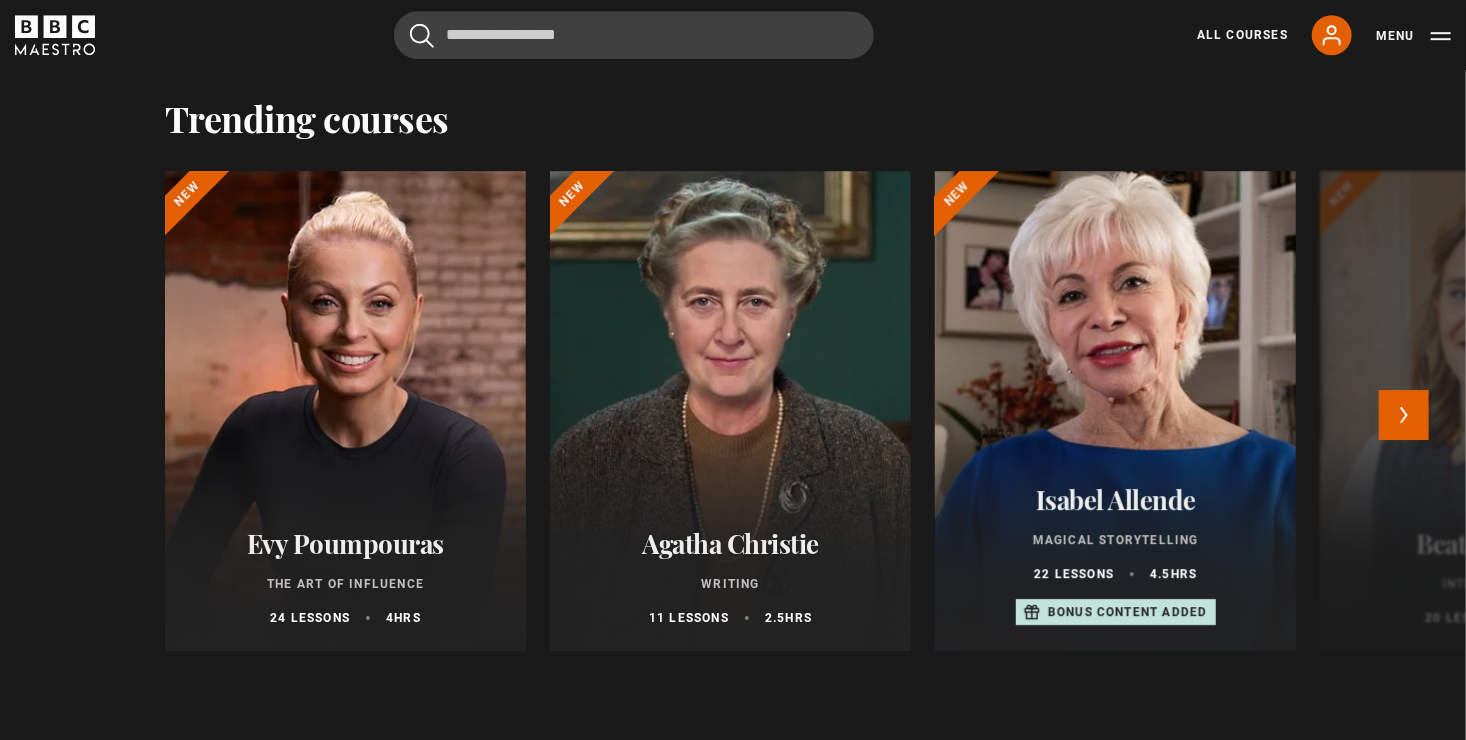 click at bounding box center [1115, 411] 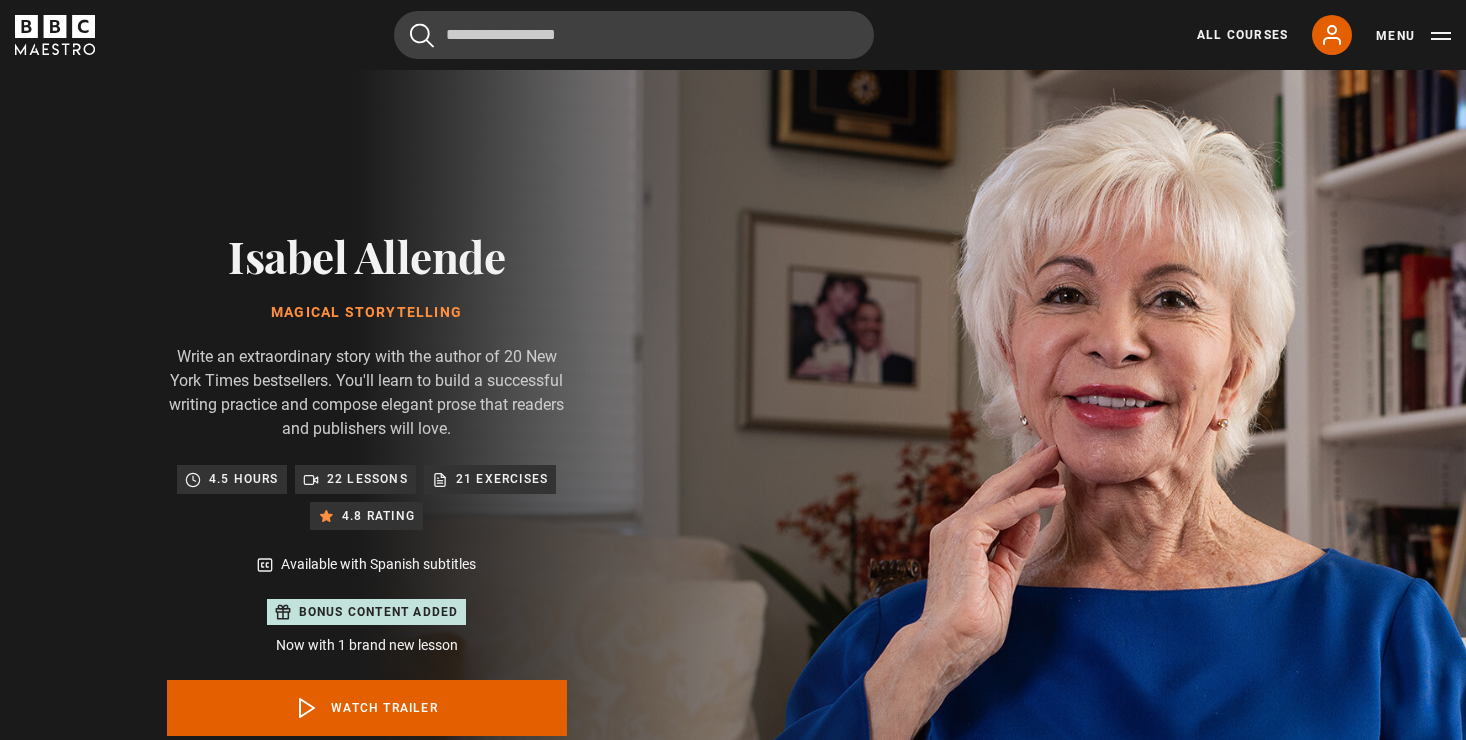 scroll, scrollTop: 0, scrollLeft: 0, axis: both 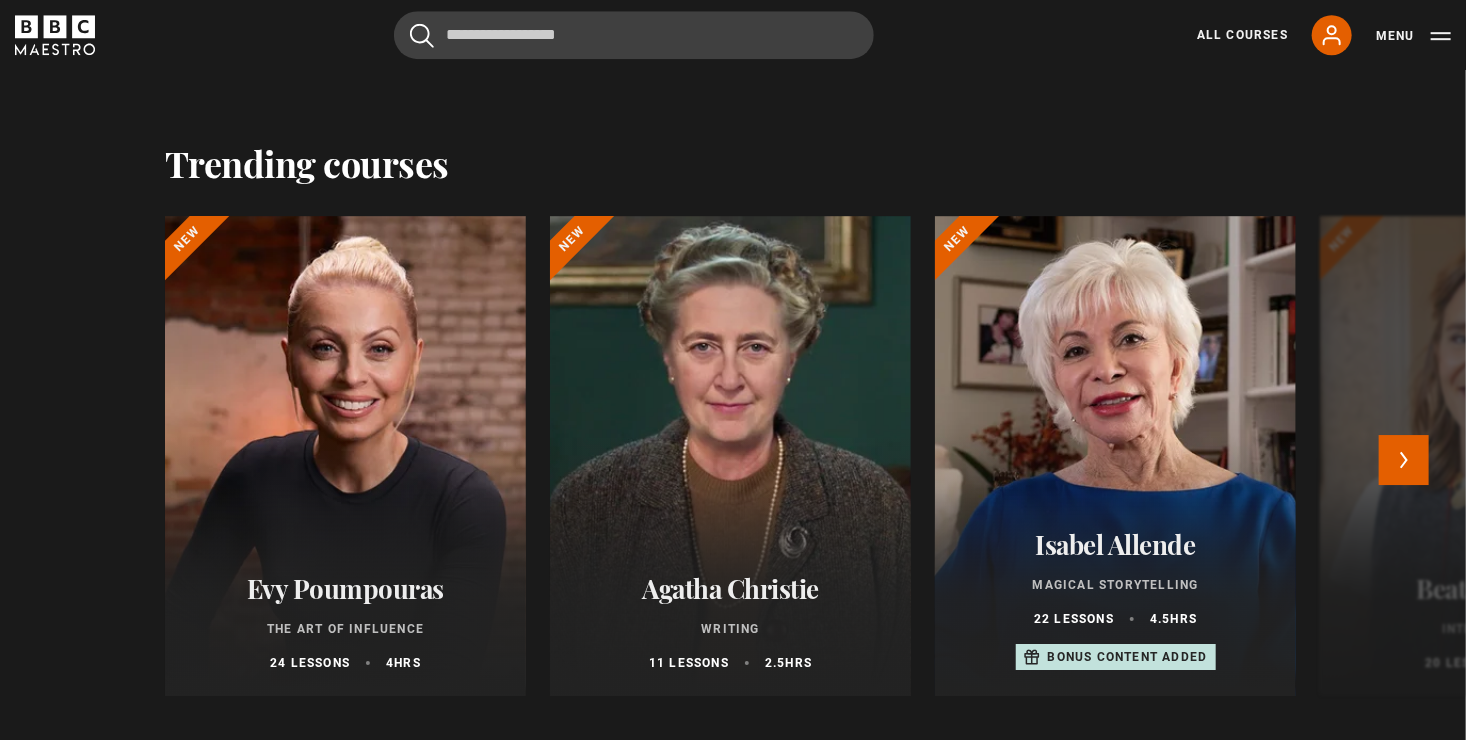 click on "Evy Poumpouras
The Art of Influence
24 lessons
4  hrs" at bounding box center [345, 622] 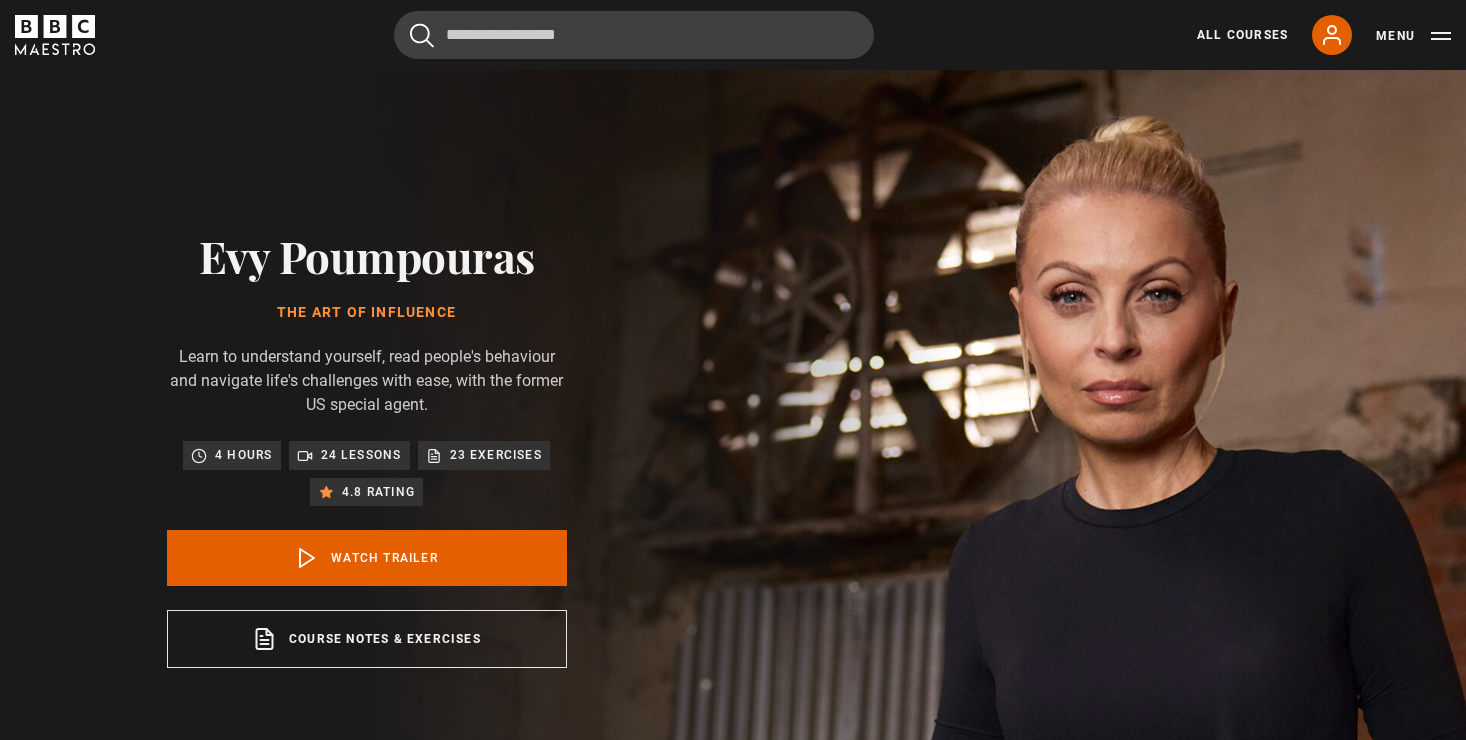 scroll, scrollTop: 0, scrollLeft: 0, axis: both 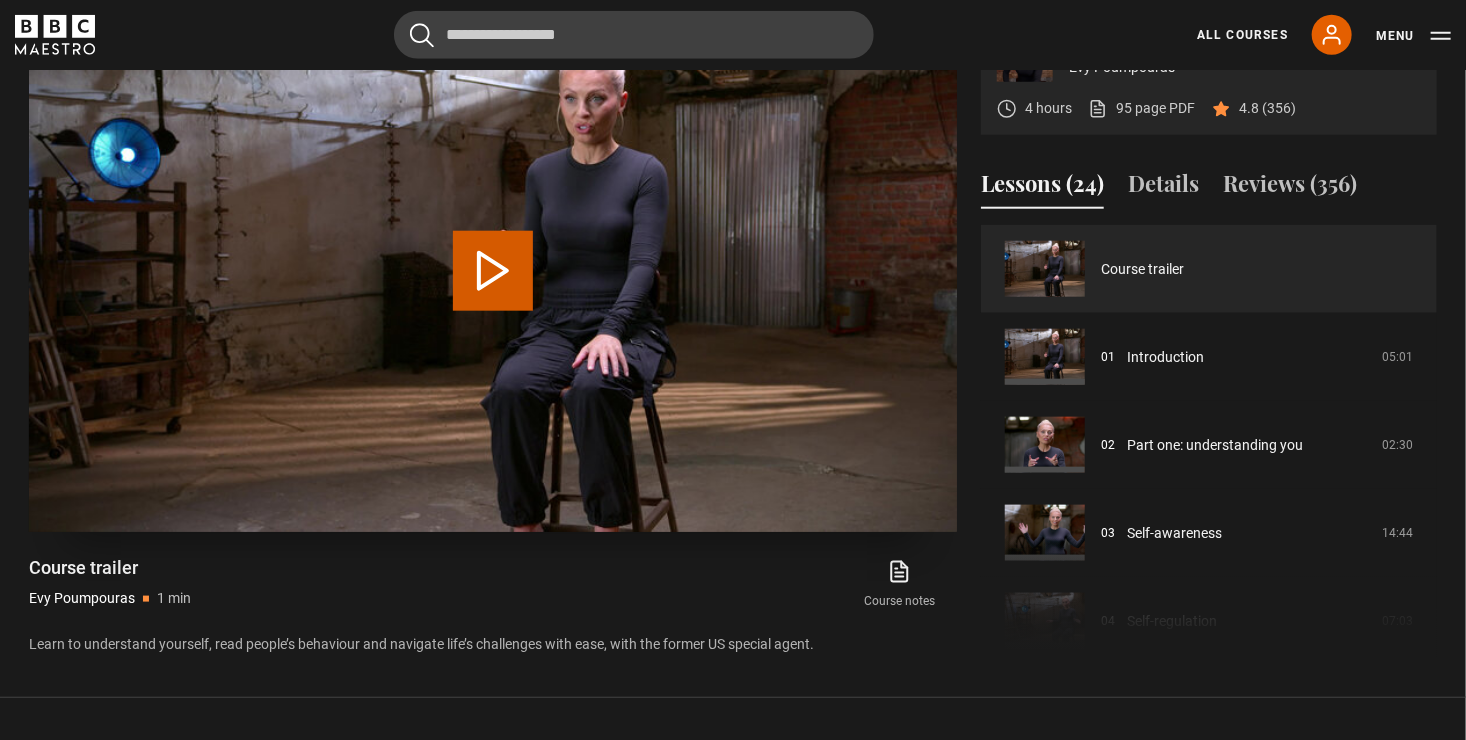 click on "Play Video" at bounding box center (493, 271) 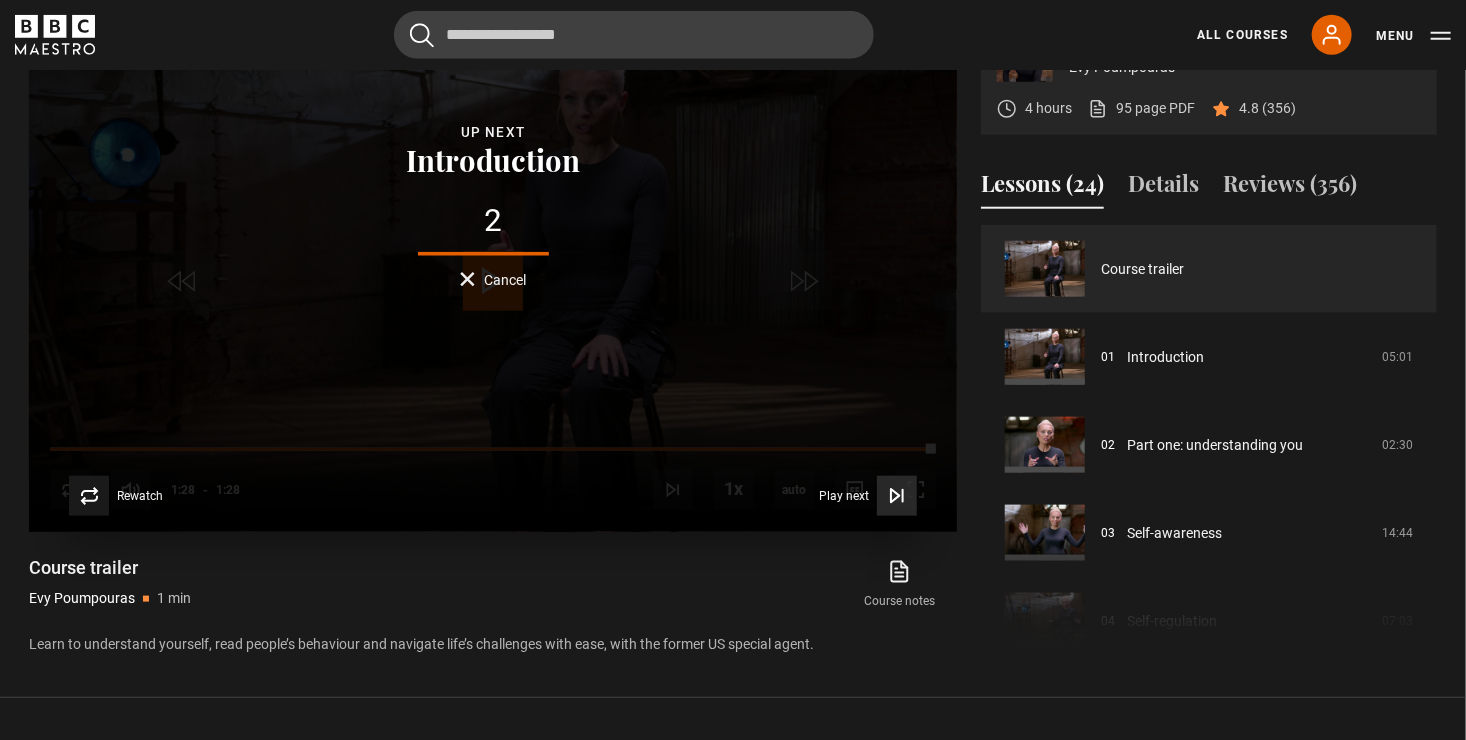 click 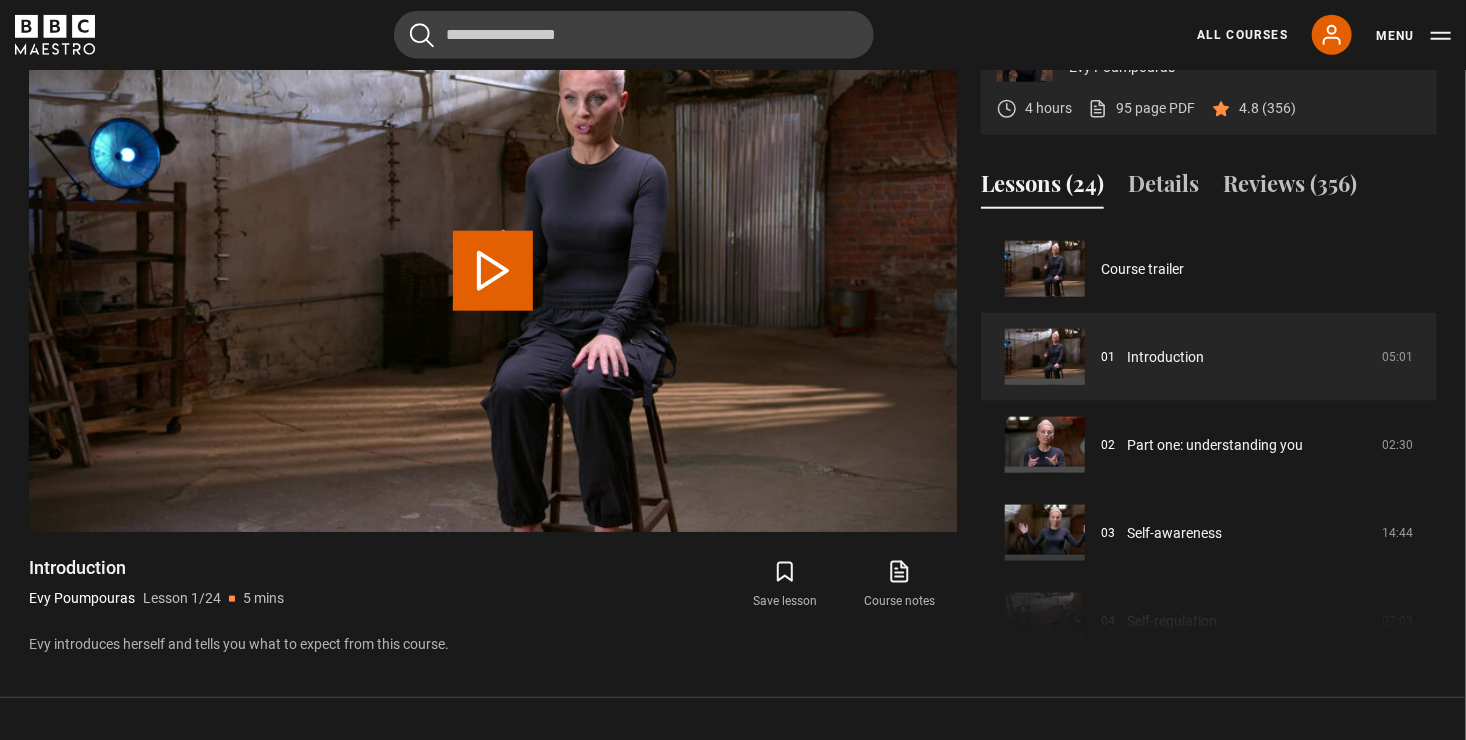 scroll, scrollTop: 828, scrollLeft: 0, axis: vertical 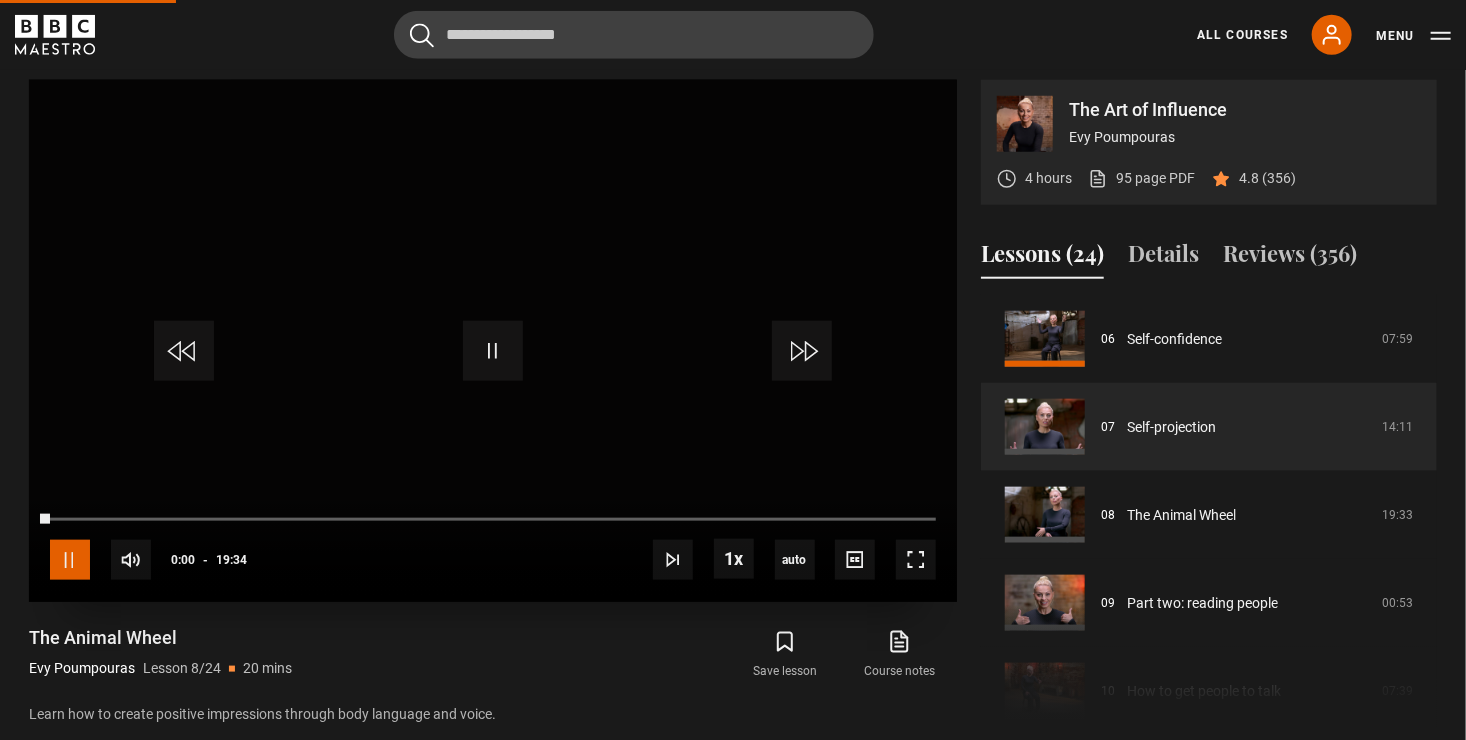 click at bounding box center [70, 560] 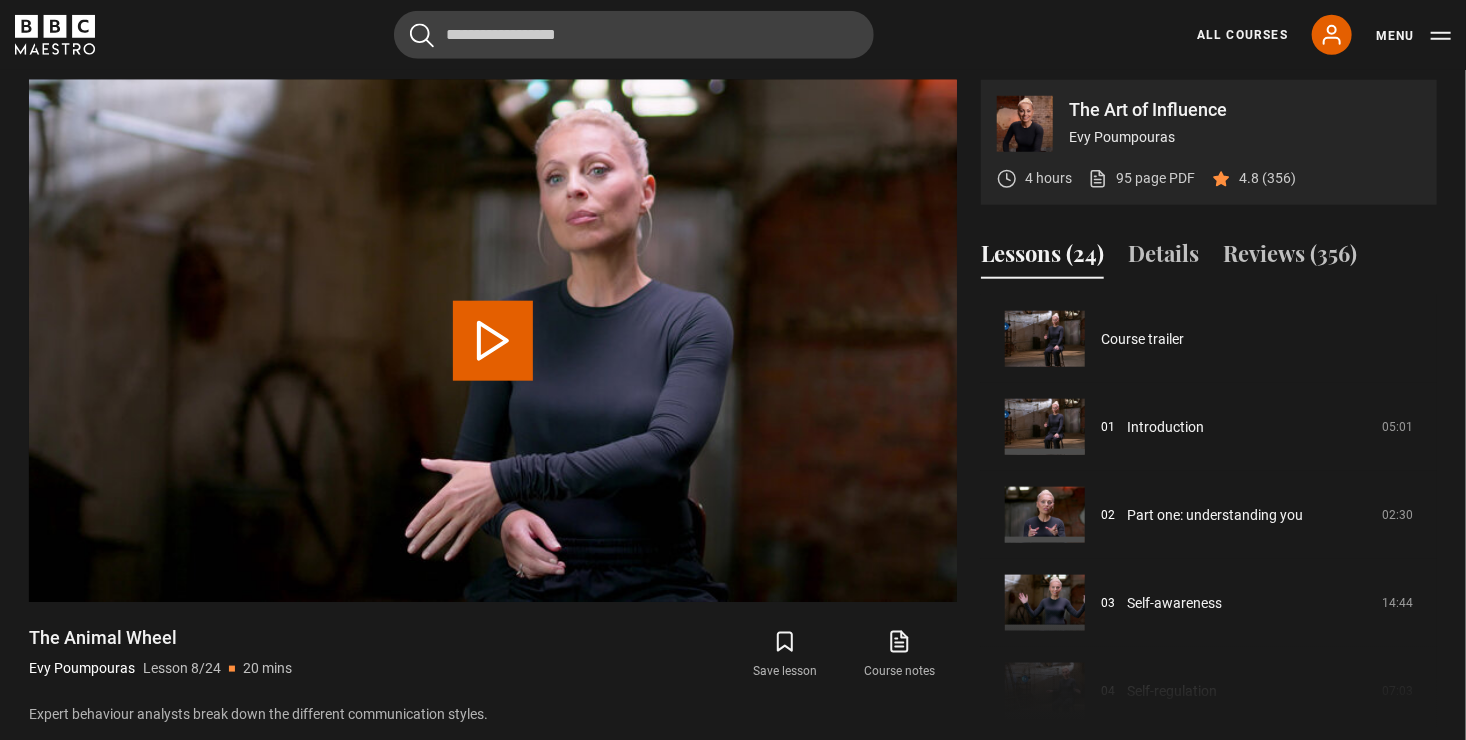 scroll, scrollTop: 616, scrollLeft: 0, axis: vertical 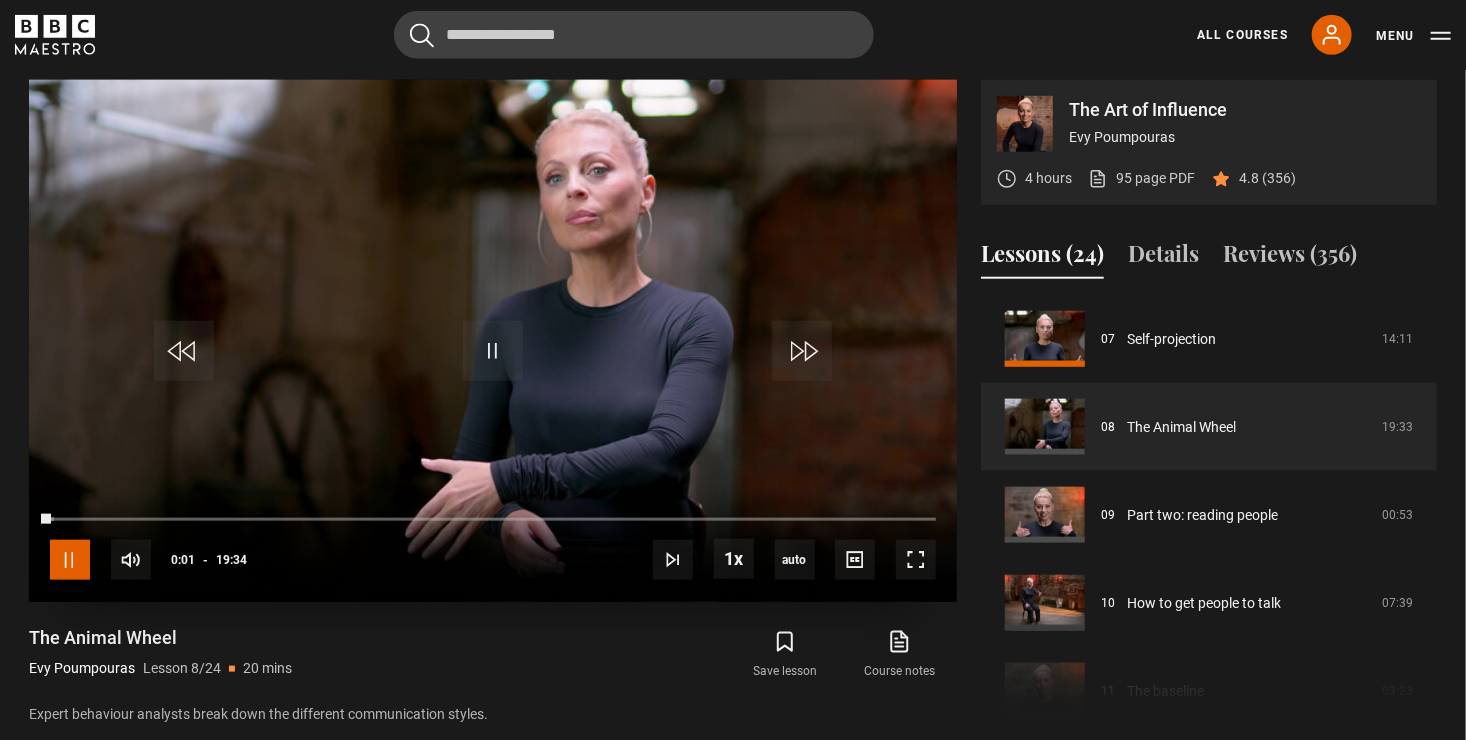 click at bounding box center [70, 560] 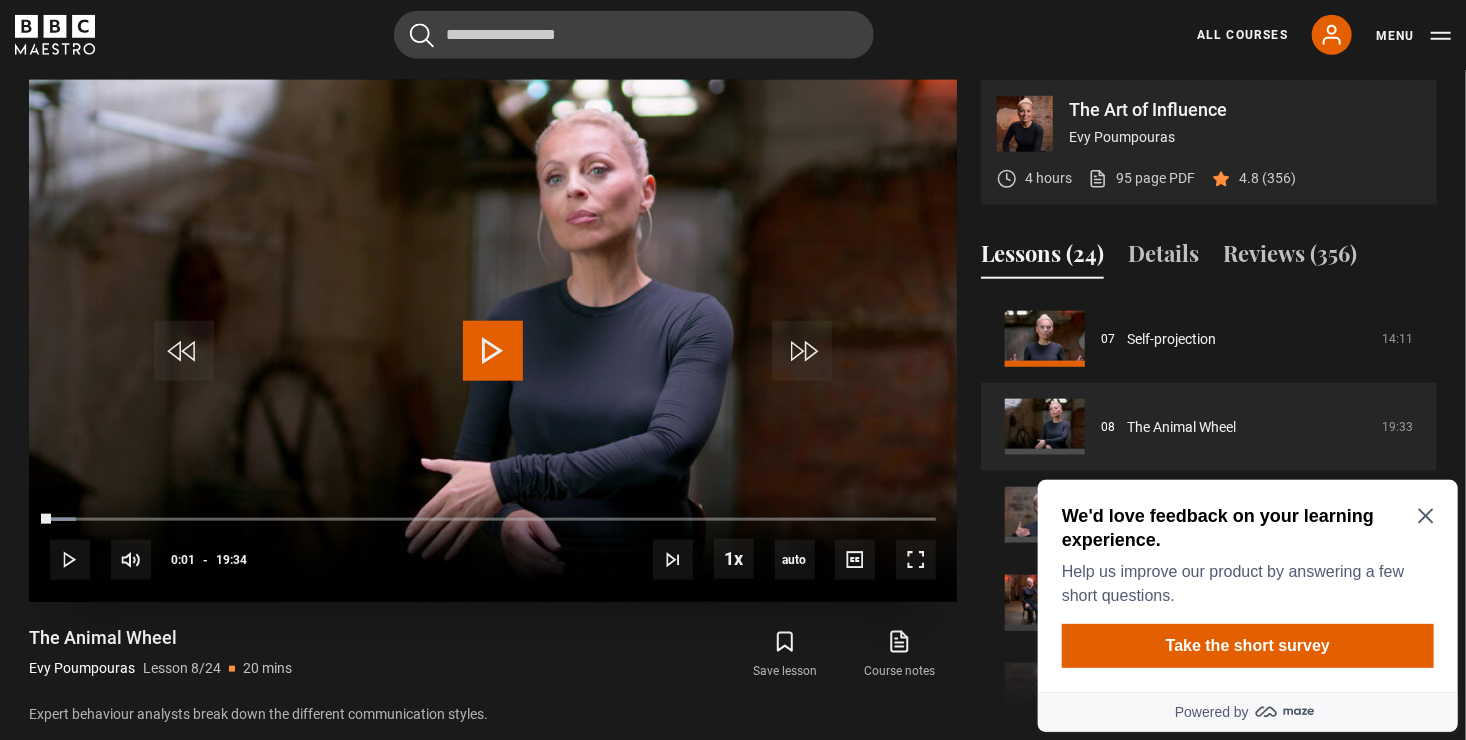 scroll, scrollTop: 0, scrollLeft: 0, axis: both 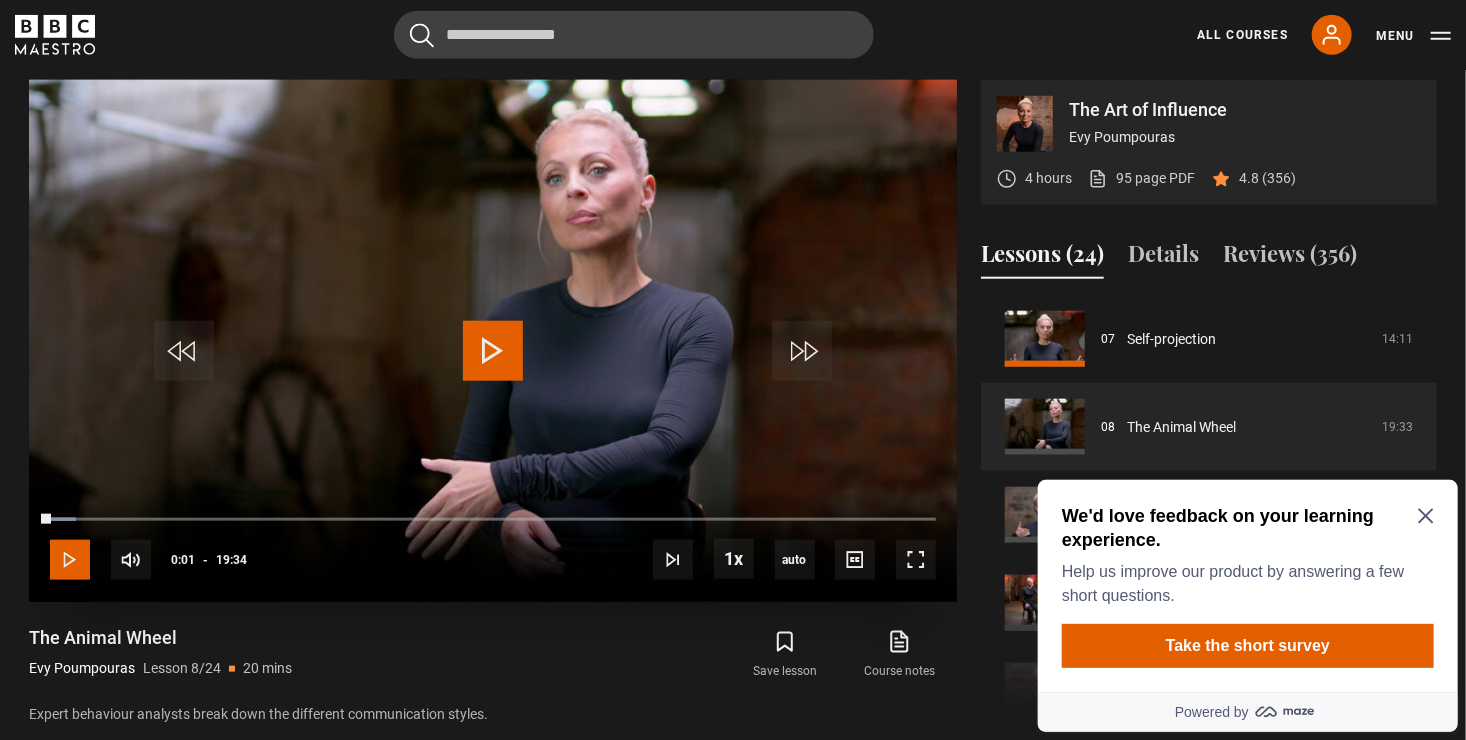 click at bounding box center (70, 560) 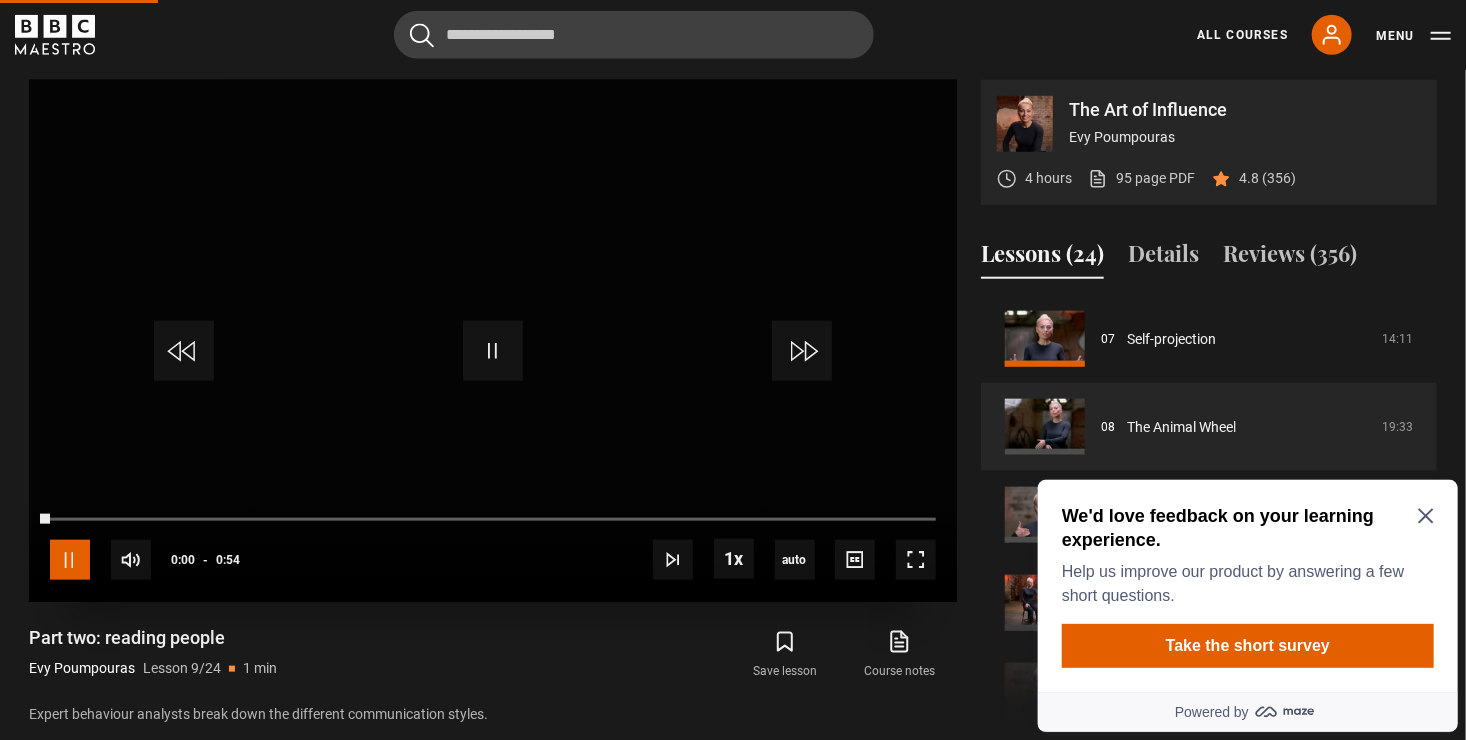 click at bounding box center (70, 560) 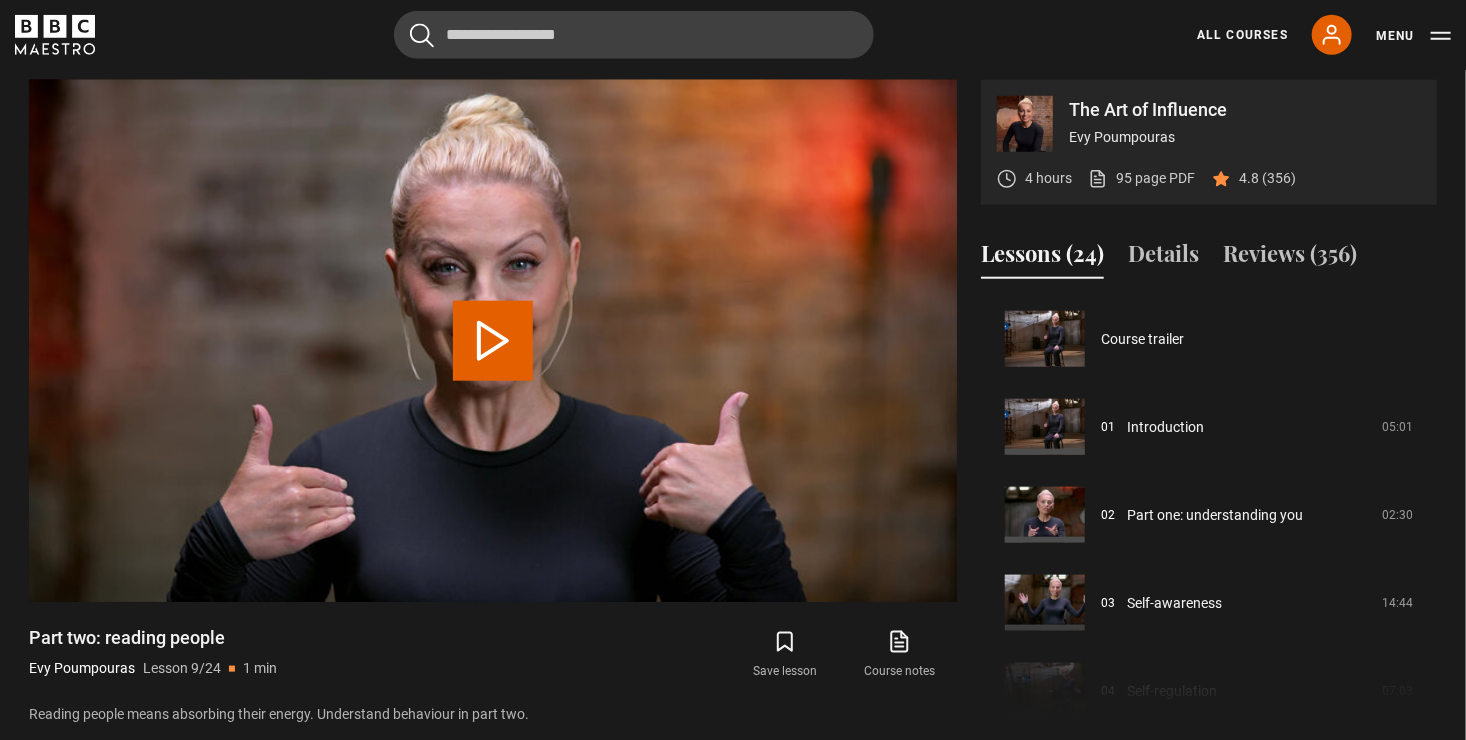 scroll, scrollTop: 704, scrollLeft: 0, axis: vertical 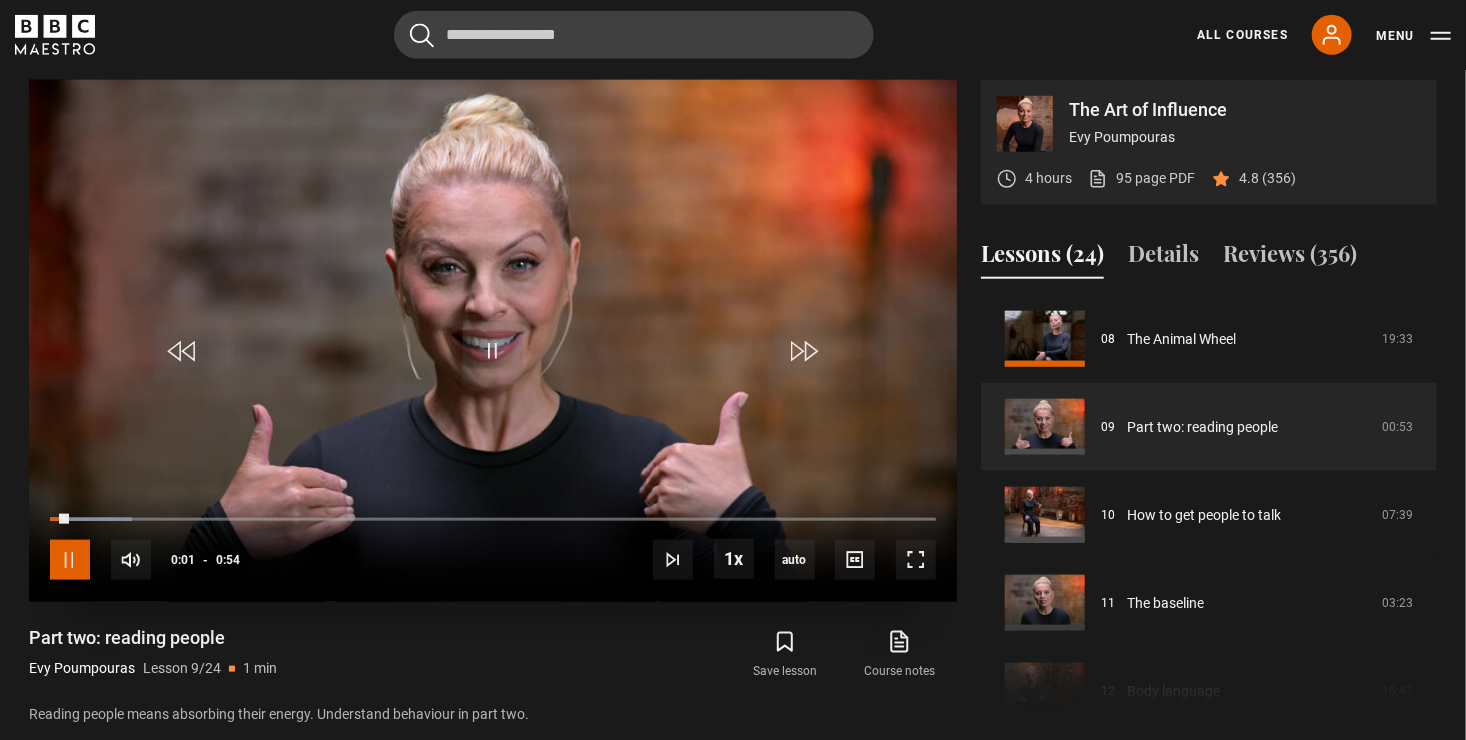 click at bounding box center [70, 560] 